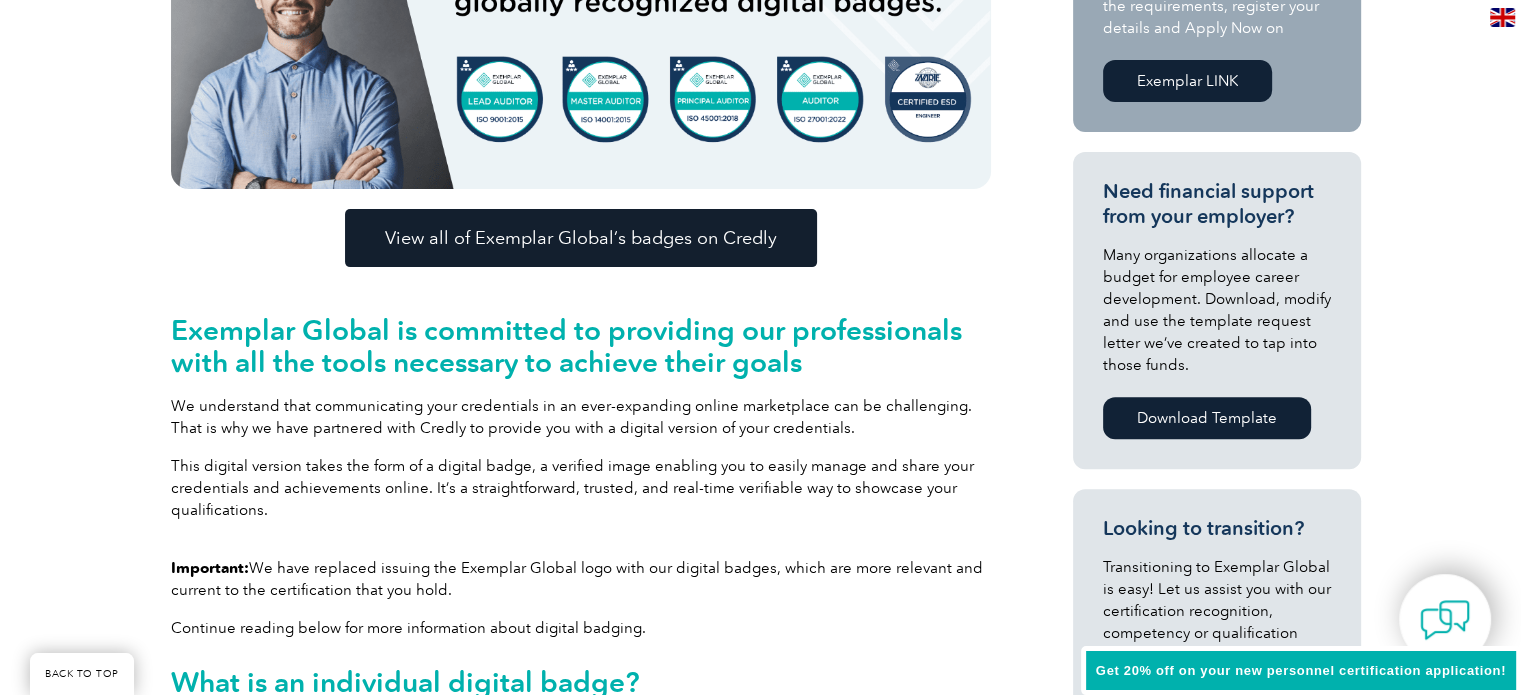 scroll, scrollTop: 666, scrollLeft: 0, axis: vertical 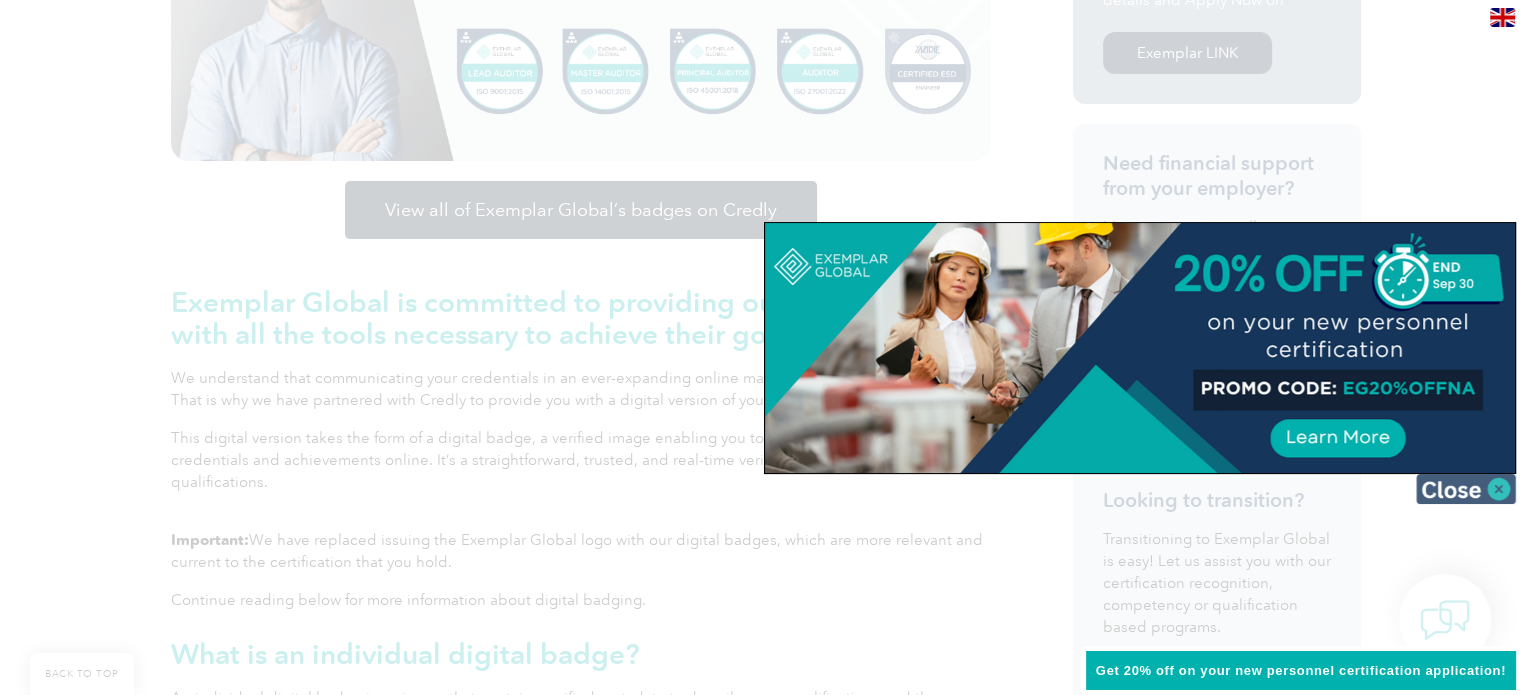 click at bounding box center [1466, 489] 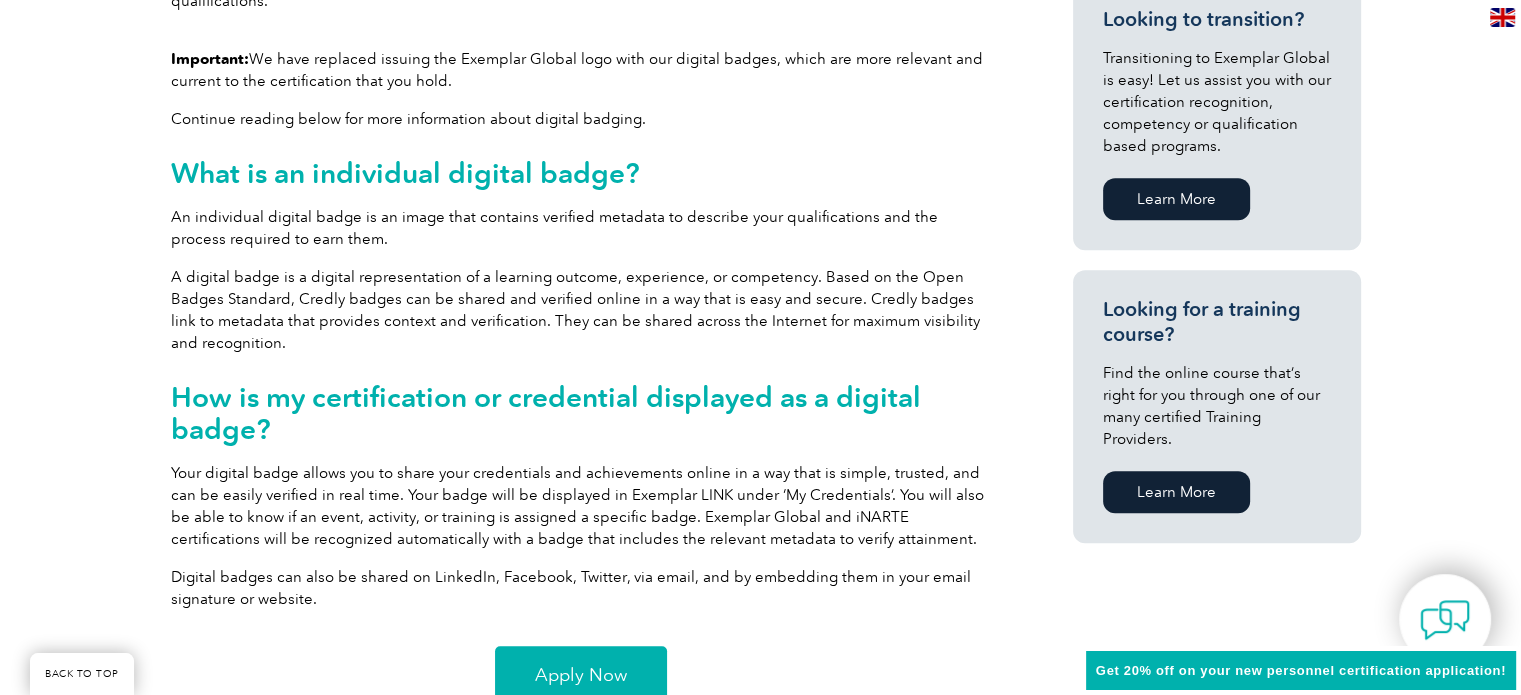 scroll, scrollTop: 1166, scrollLeft: 0, axis: vertical 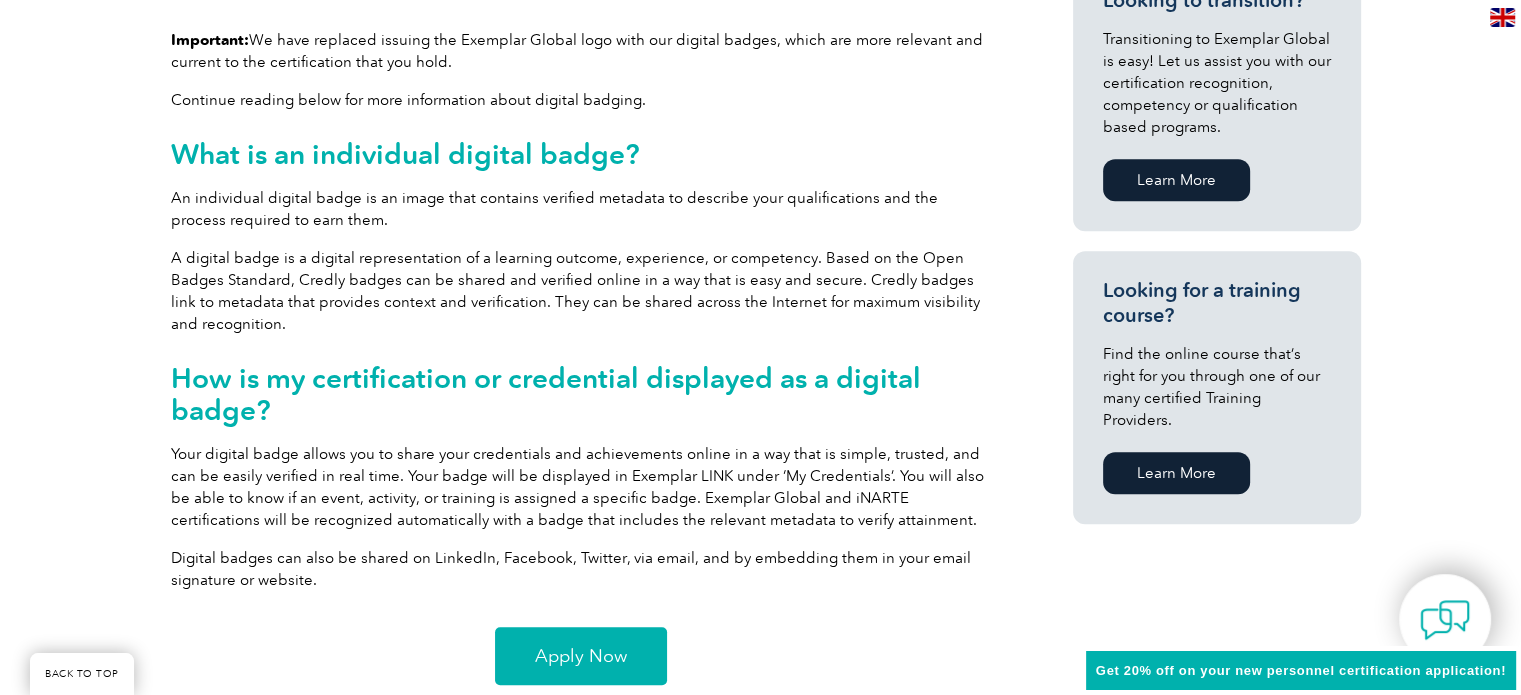click on "Apply Now" at bounding box center [581, 656] 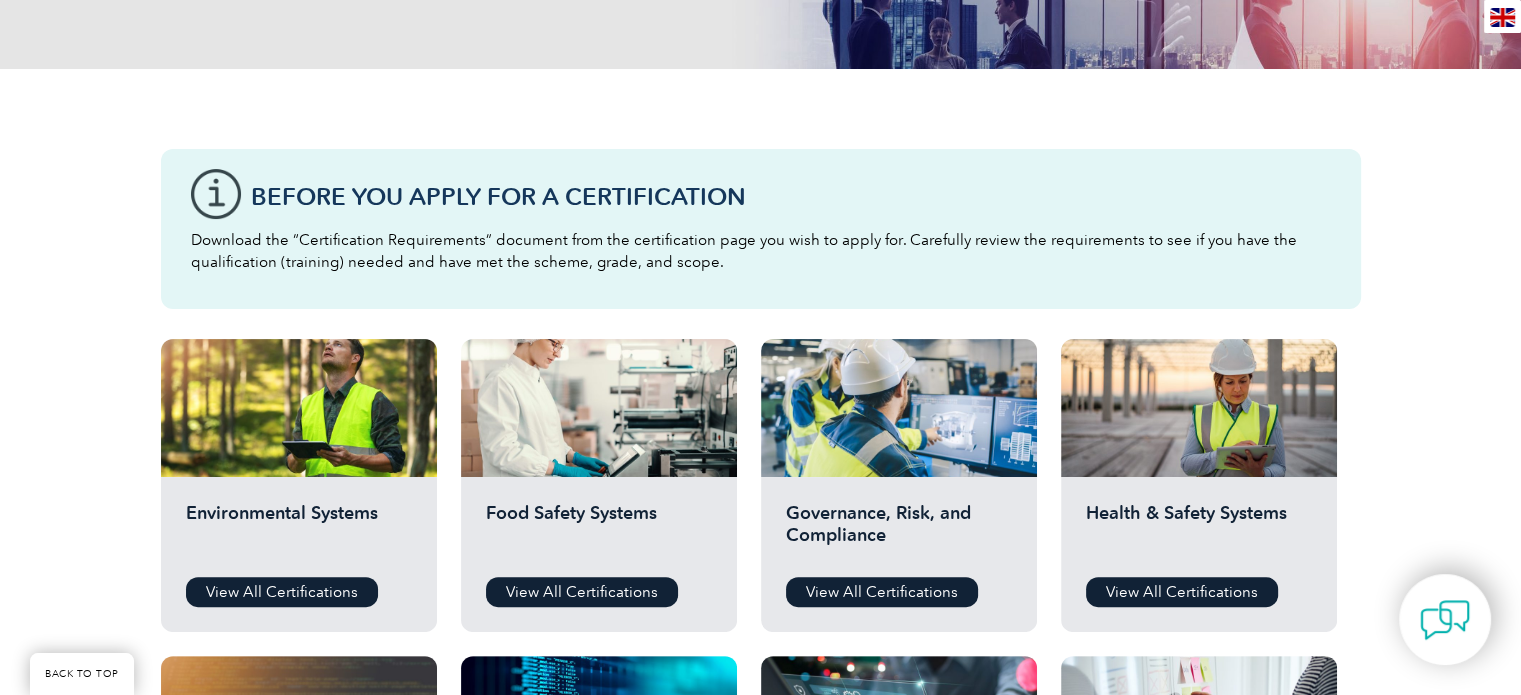 scroll, scrollTop: 666, scrollLeft: 0, axis: vertical 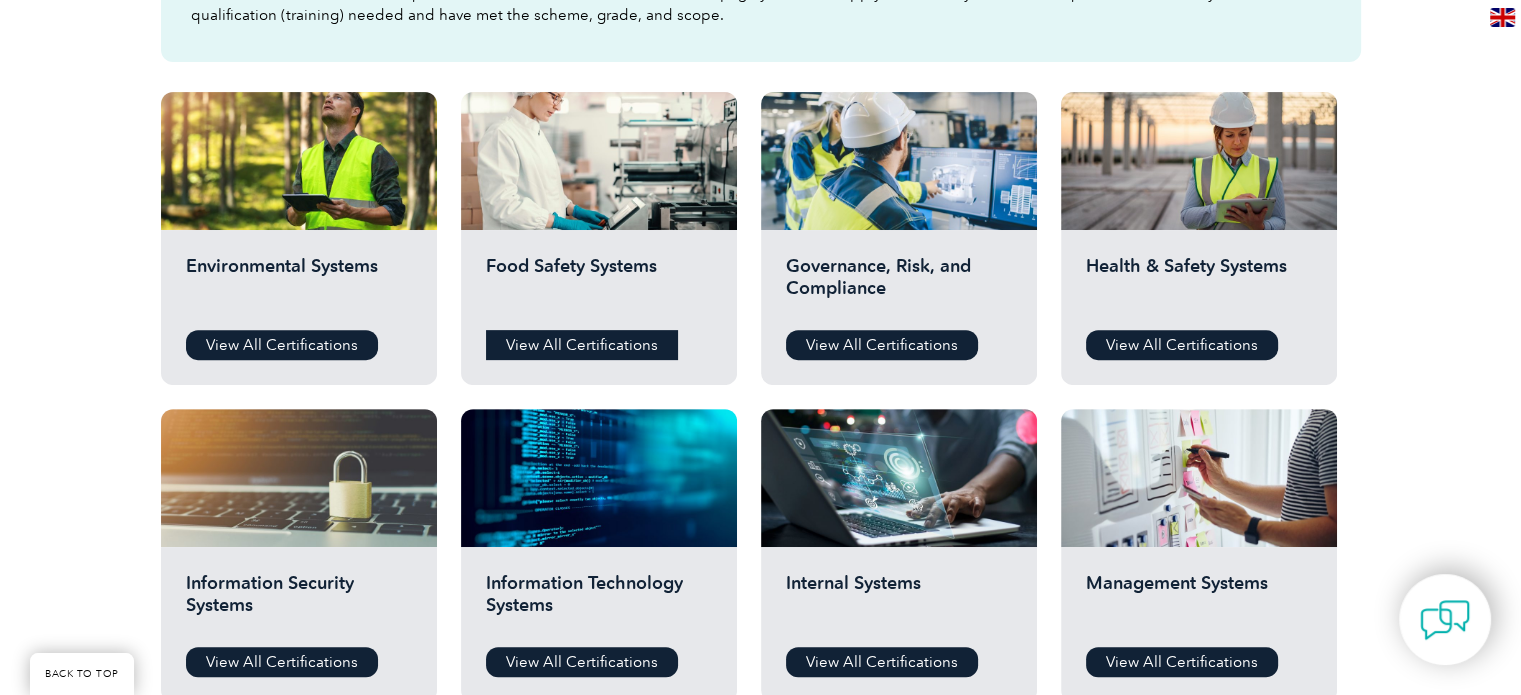 click on "View All Certifications" at bounding box center [582, 345] 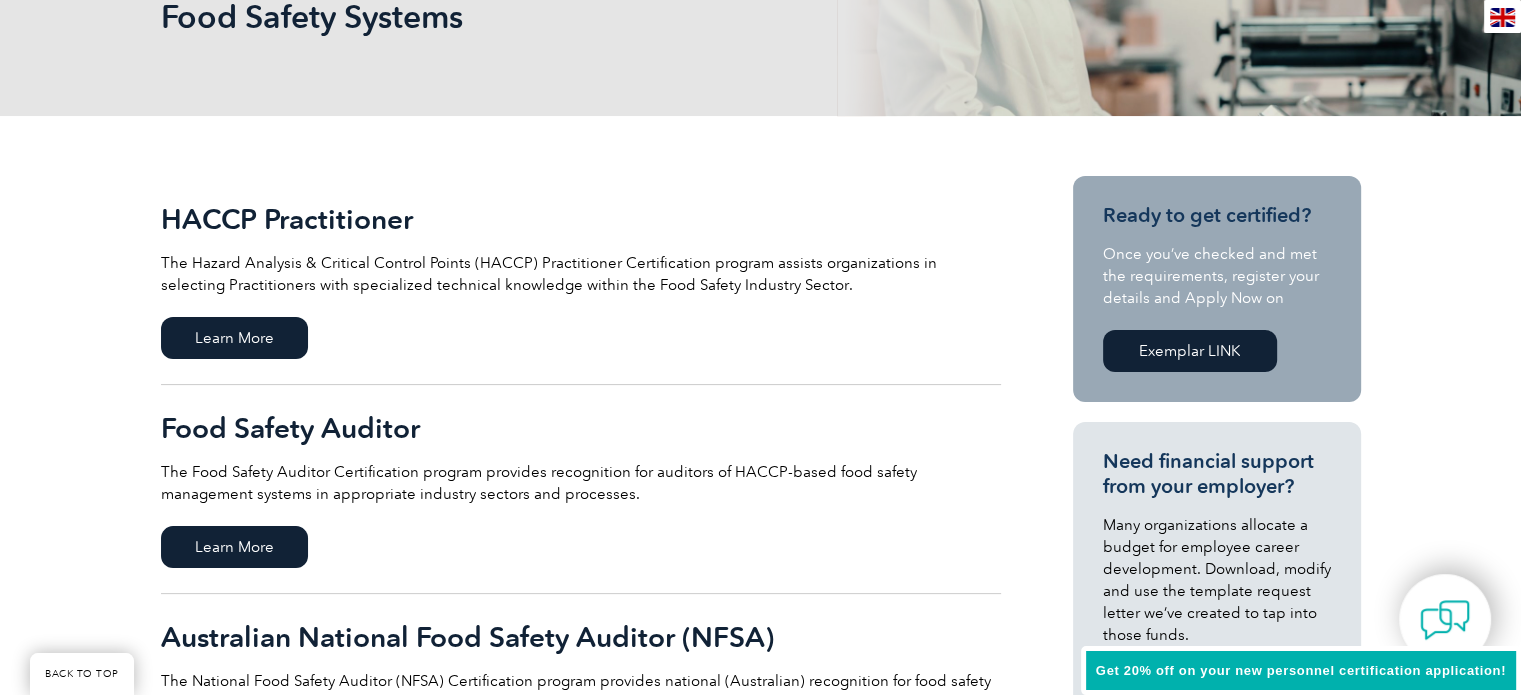 scroll, scrollTop: 666, scrollLeft: 0, axis: vertical 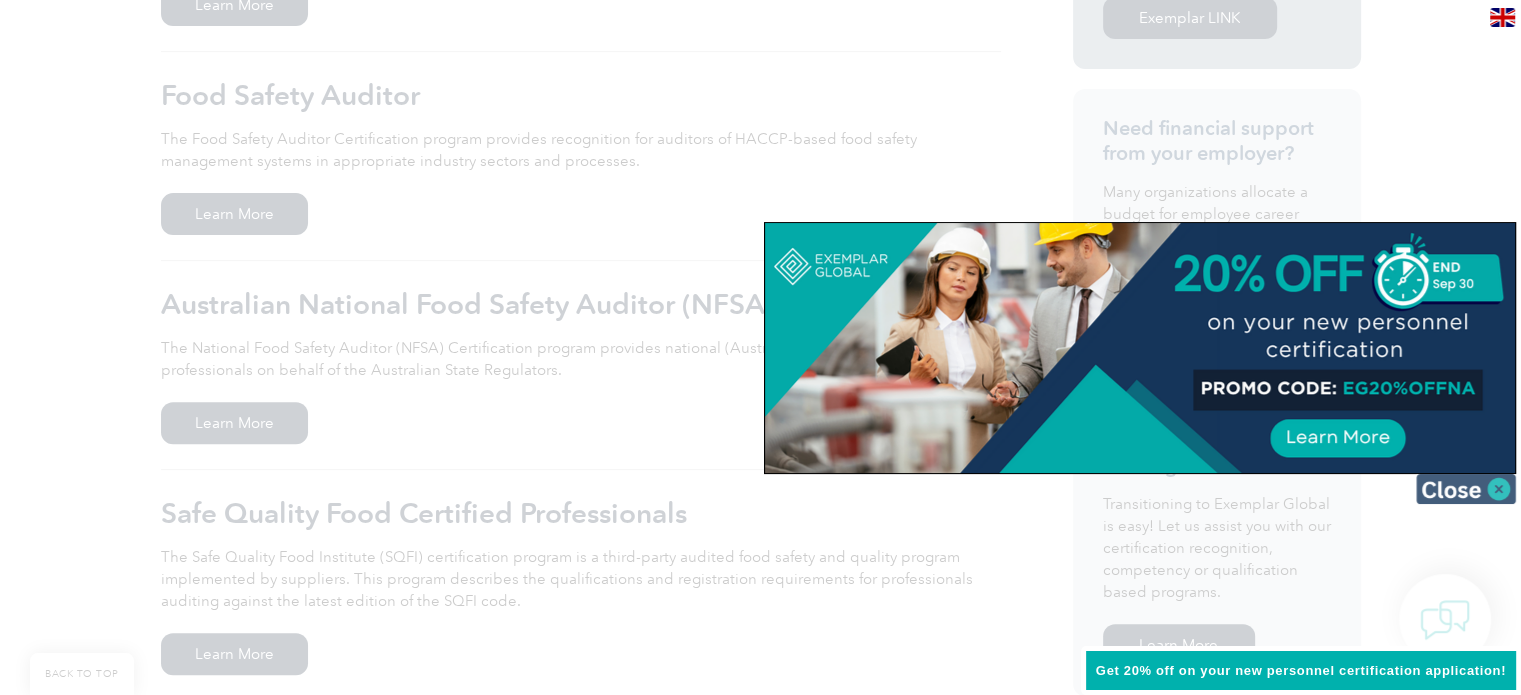 click at bounding box center [1466, 489] 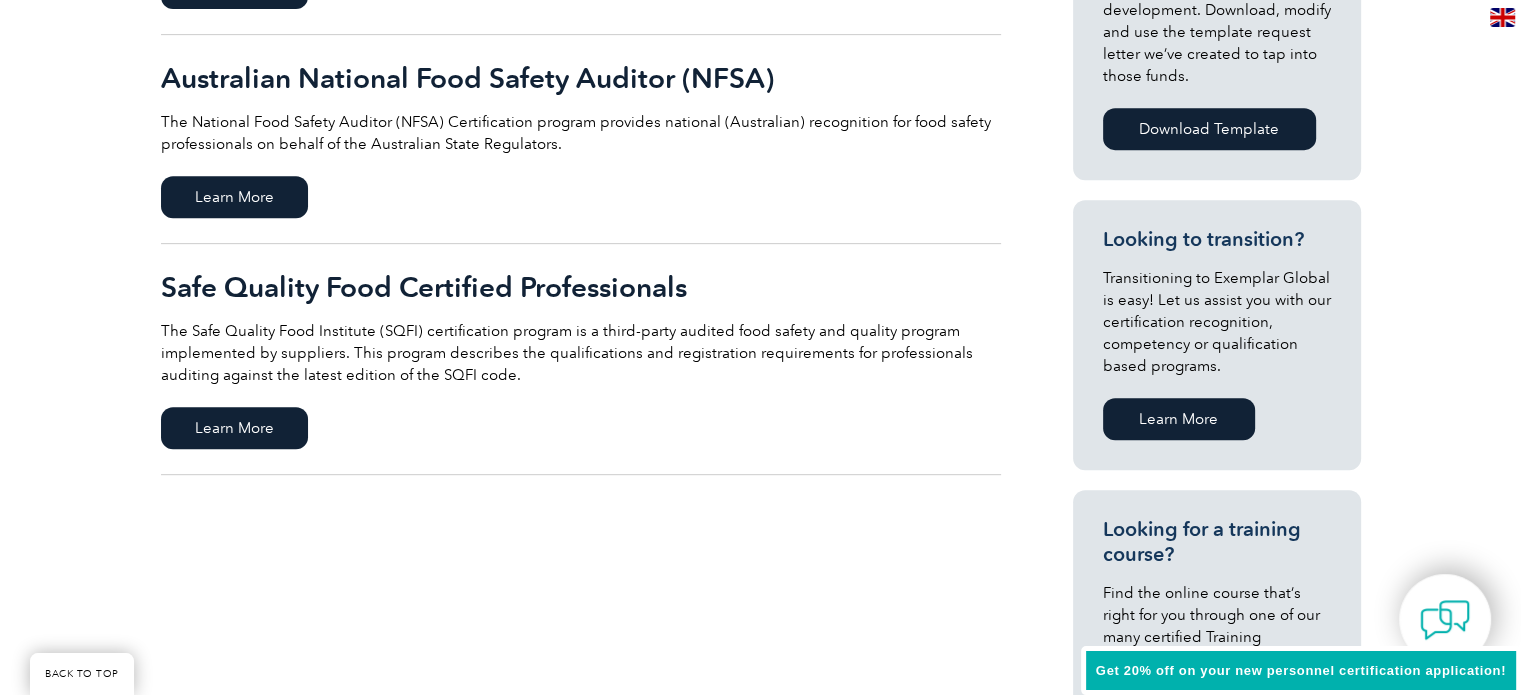 scroll, scrollTop: 1000, scrollLeft: 0, axis: vertical 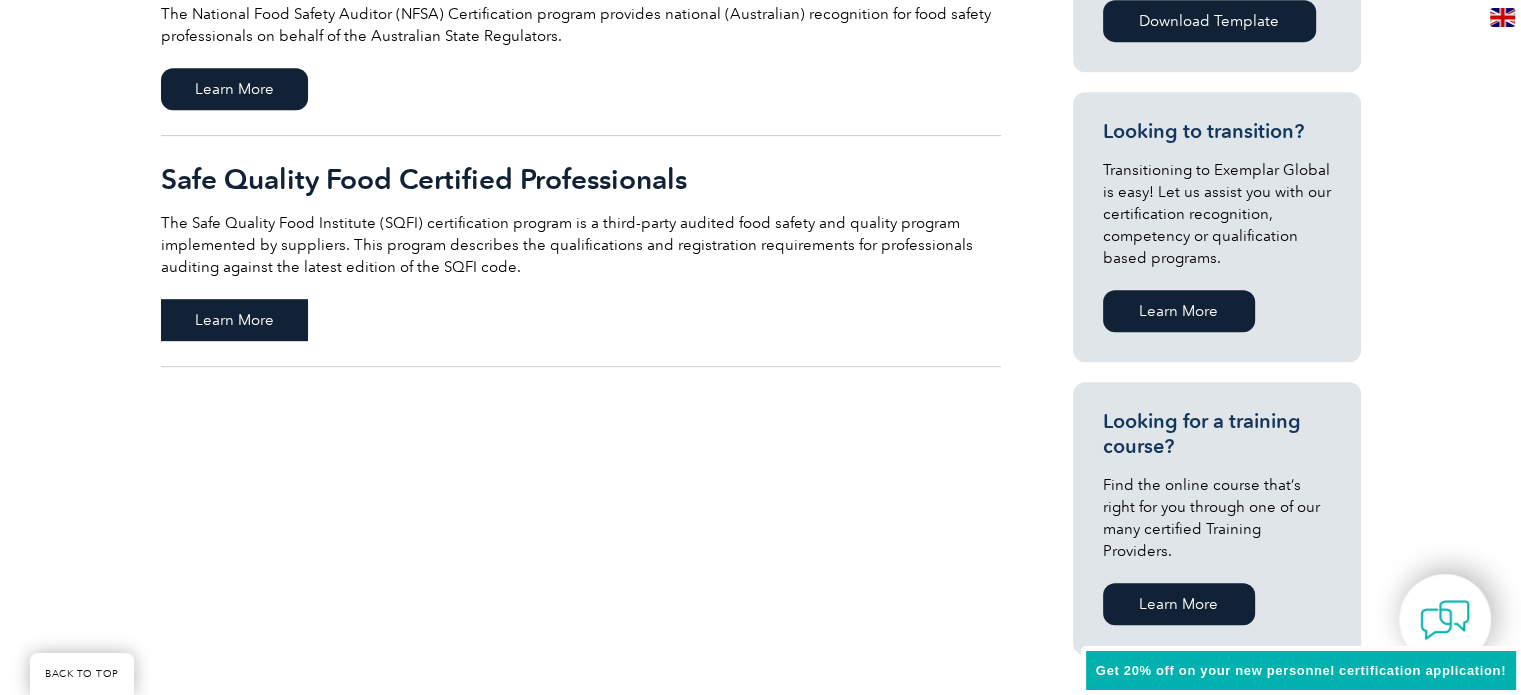 click on "Learn More" at bounding box center [234, 320] 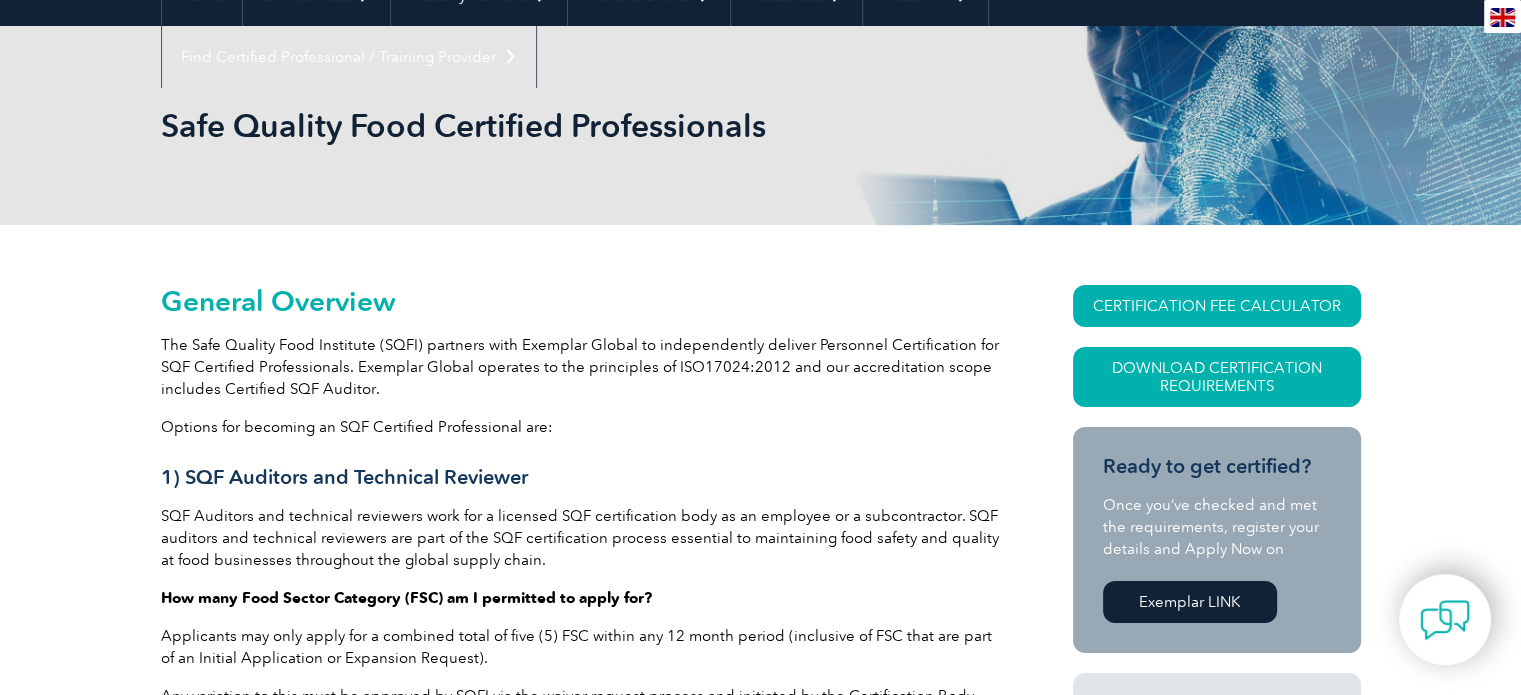 scroll, scrollTop: 0, scrollLeft: 0, axis: both 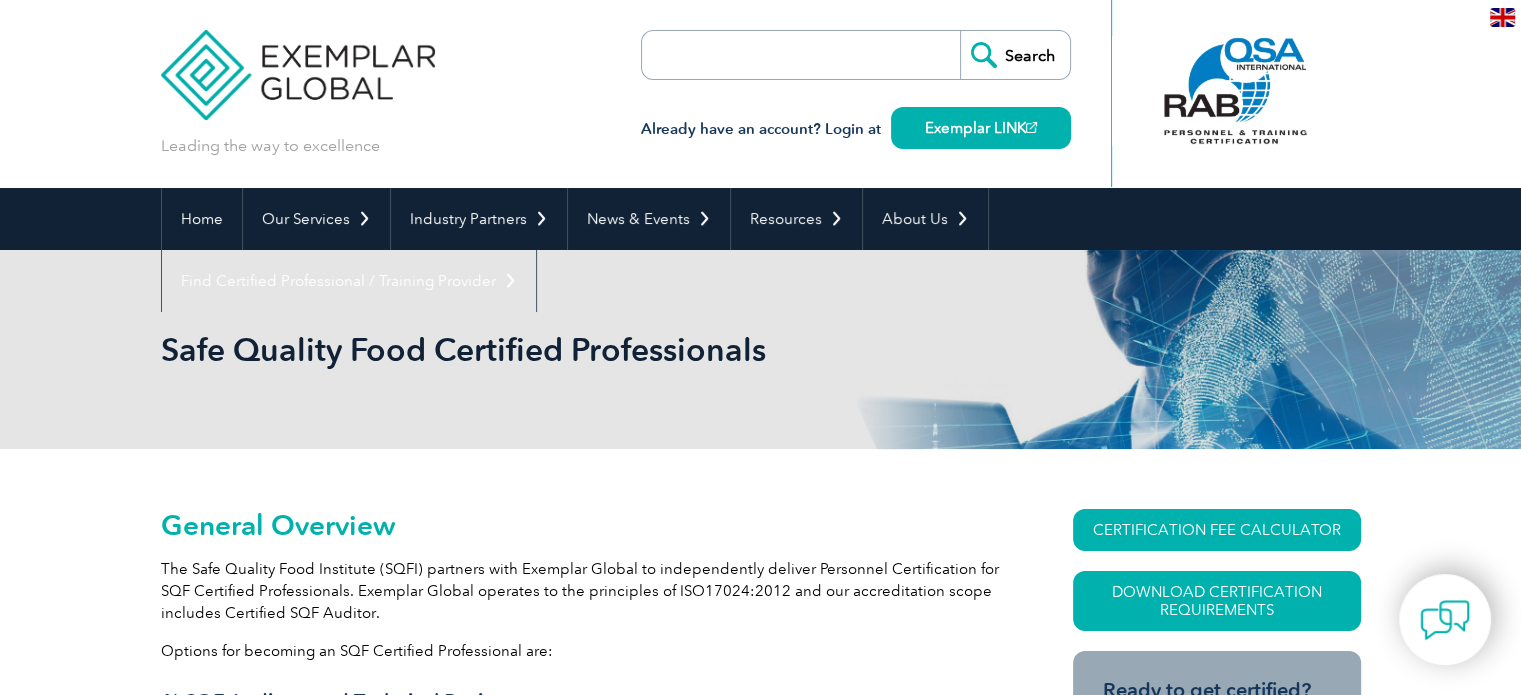 click at bounding box center (298, 60) 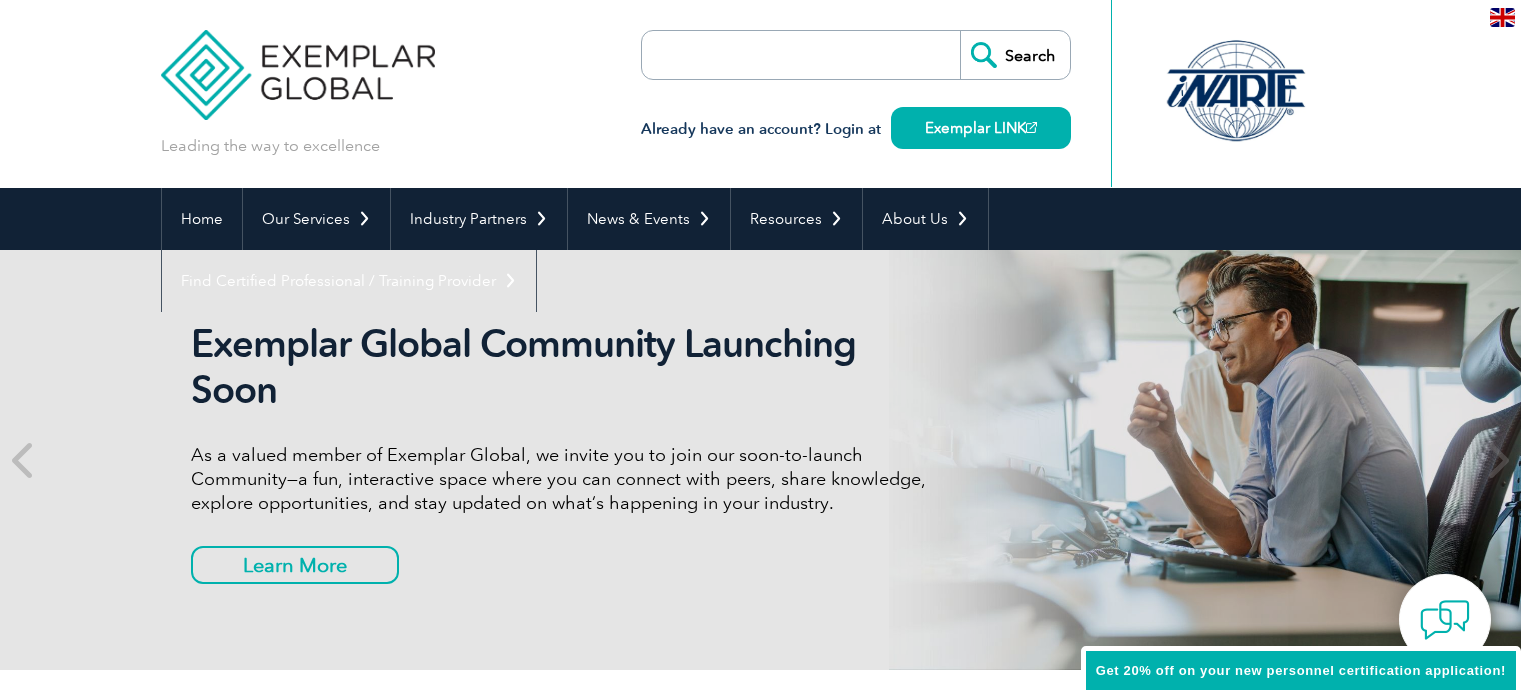 scroll, scrollTop: 0, scrollLeft: 0, axis: both 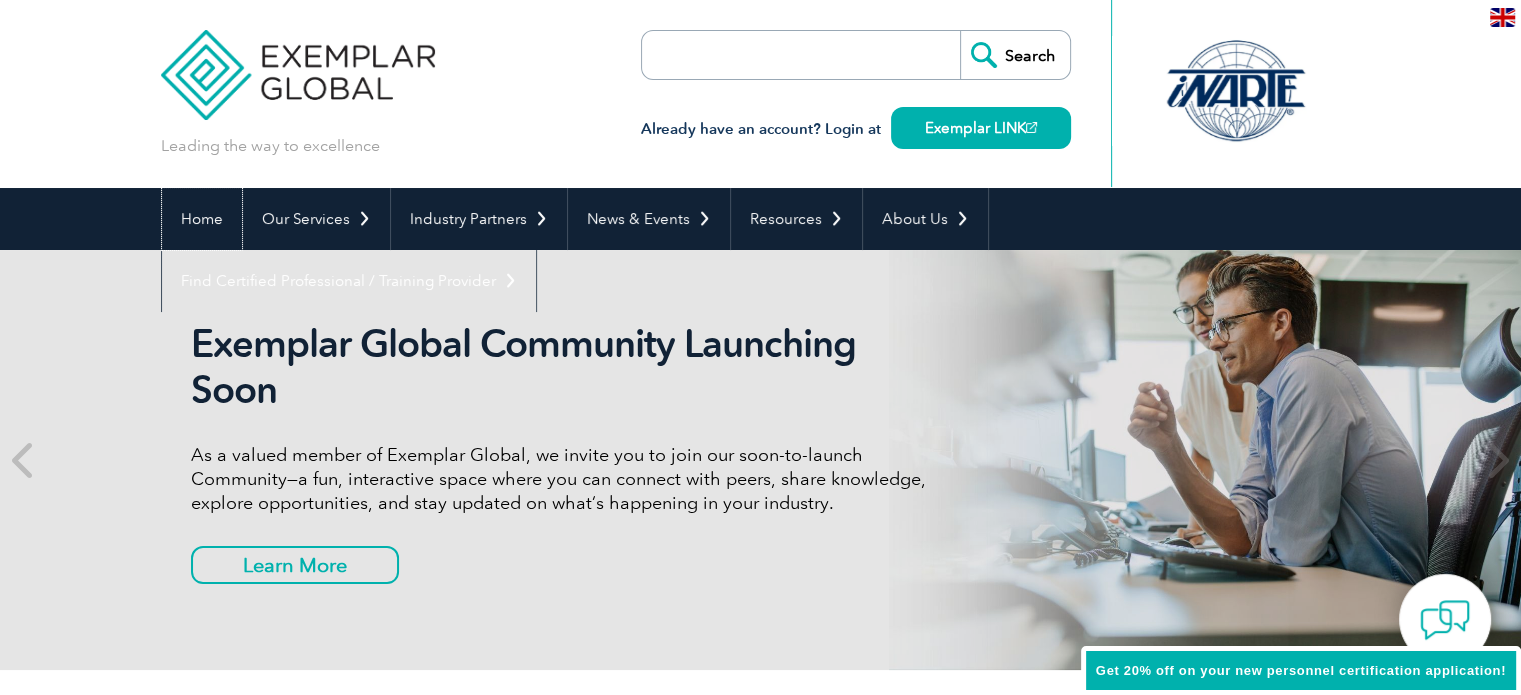 click on "Home" at bounding box center (202, 219) 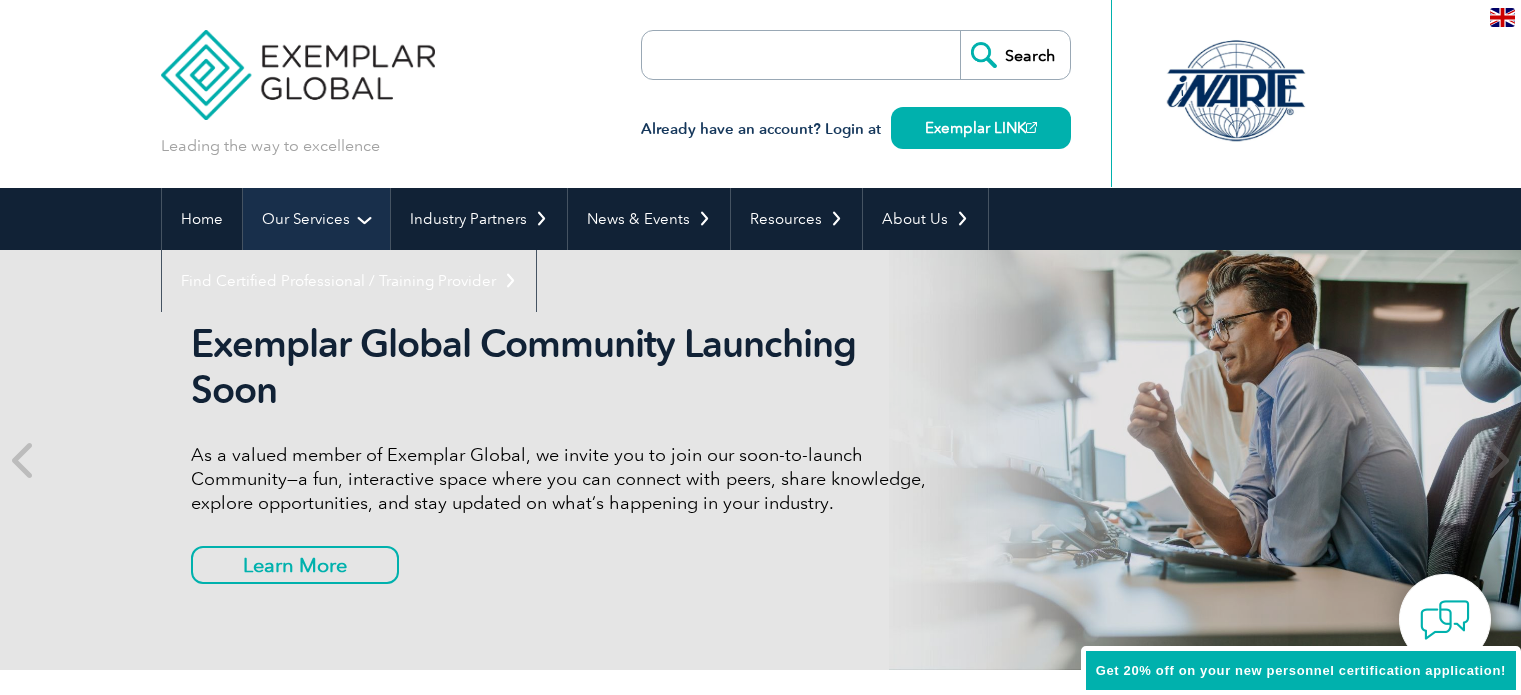 scroll, scrollTop: 0, scrollLeft: 0, axis: both 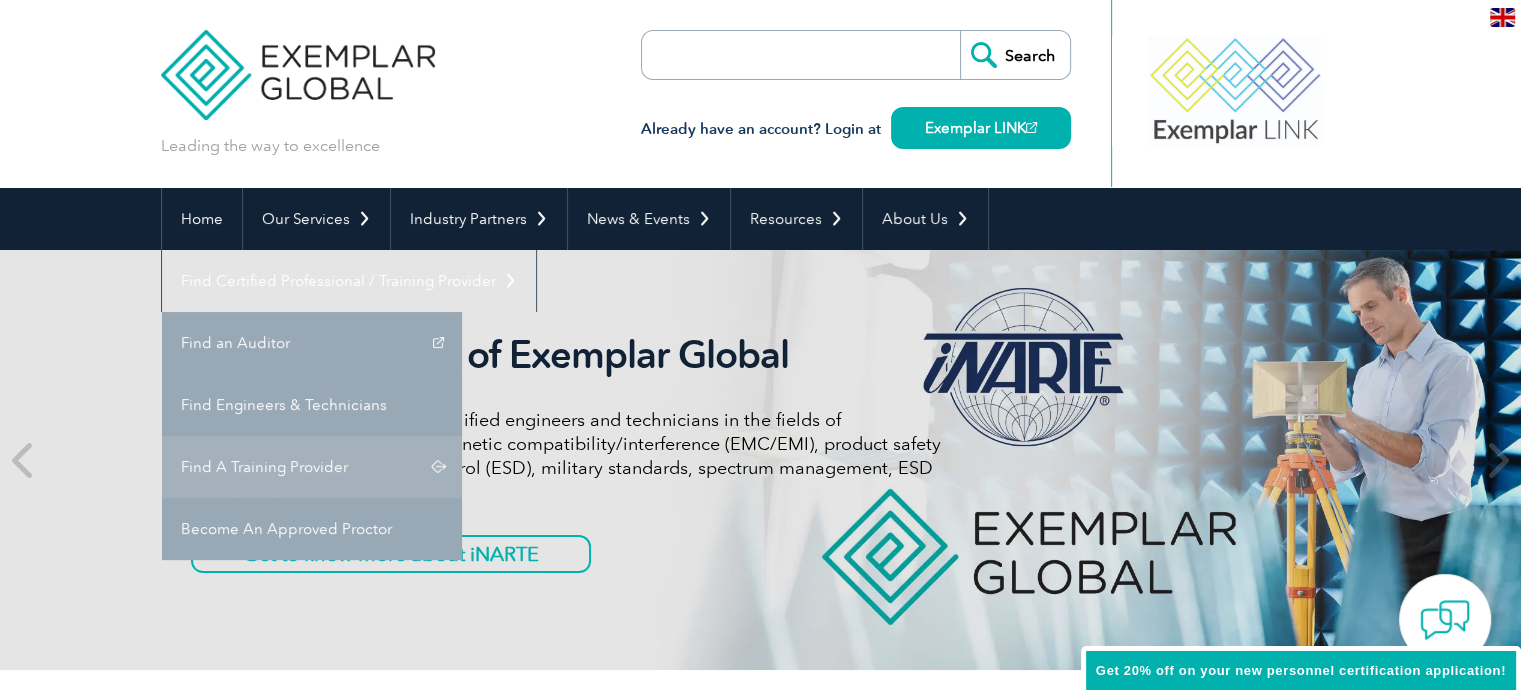 click on "Find A Training Provider" at bounding box center (312, 467) 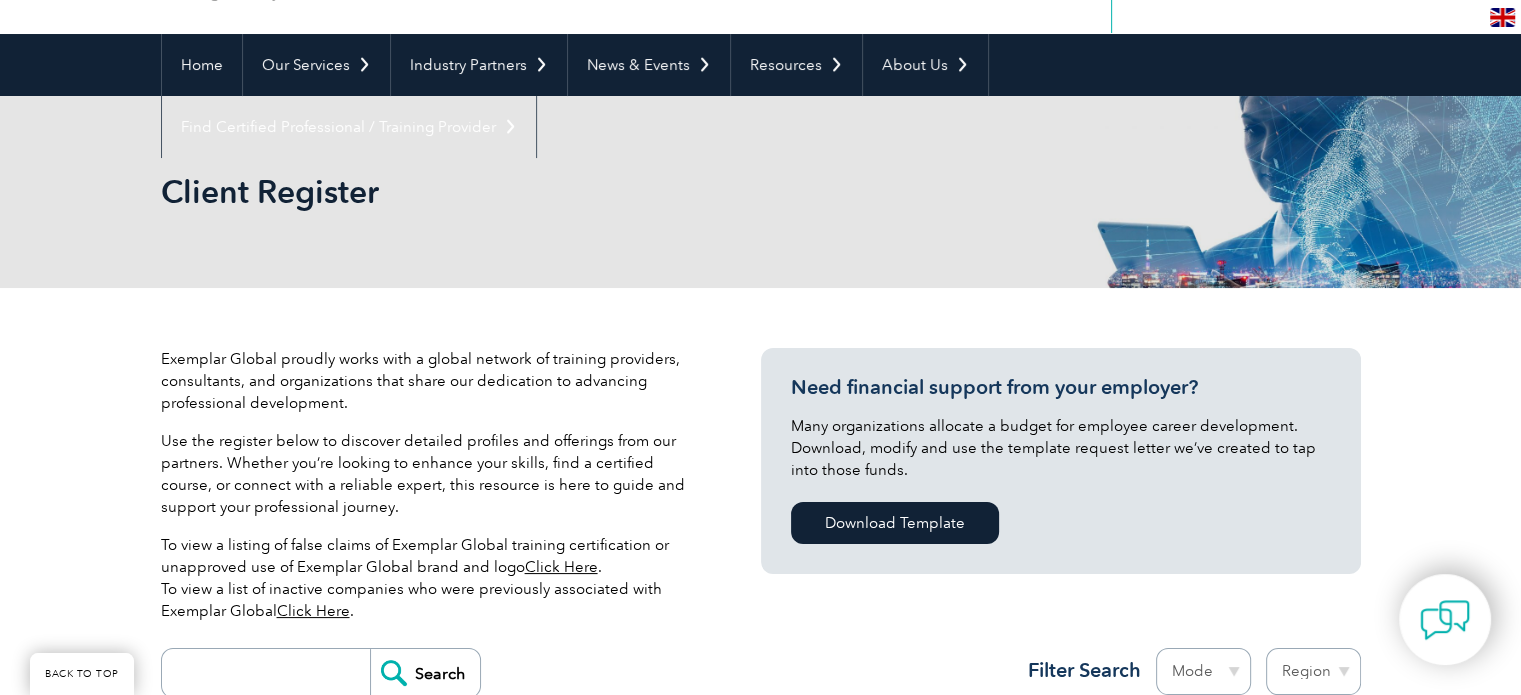 scroll, scrollTop: 333, scrollLeft: 0, axis: vertical 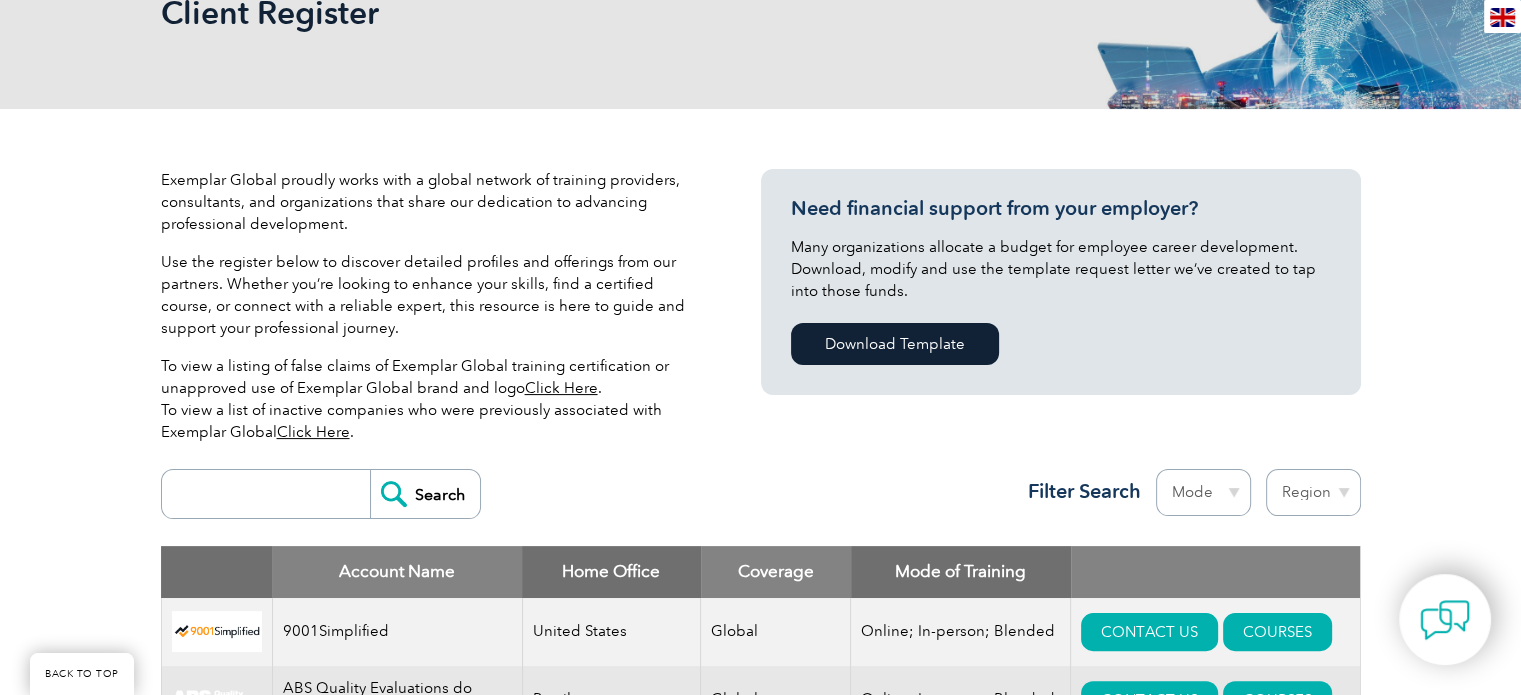 click at bounding box center [271, 494] 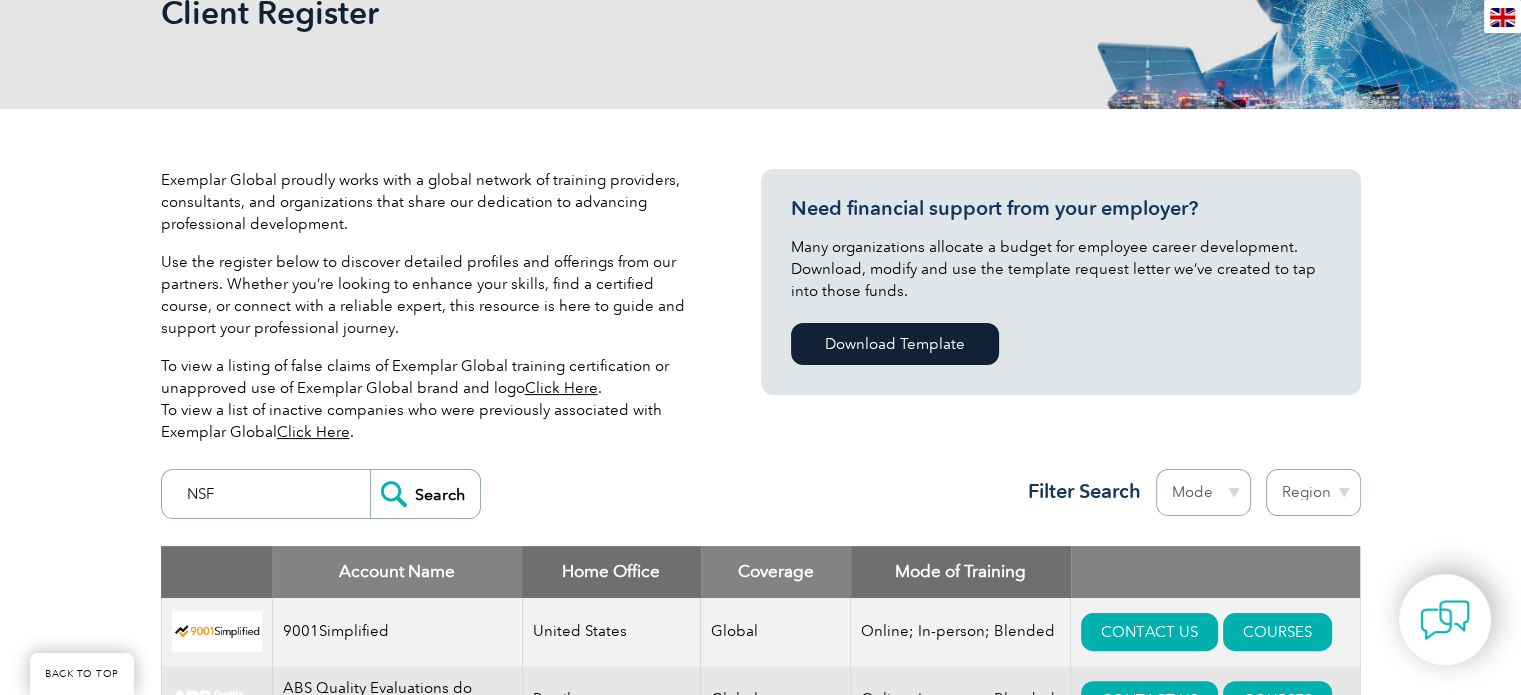 type on "NSF" 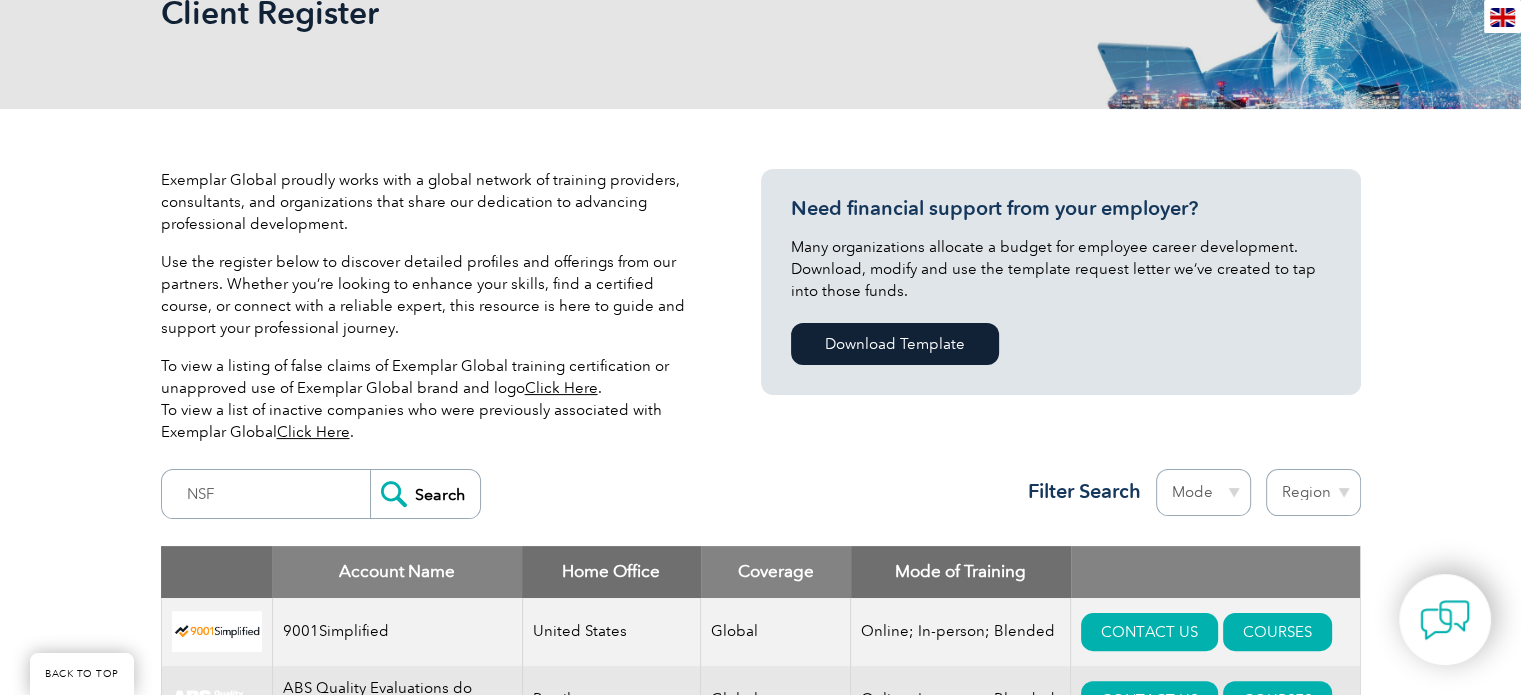 click on "Search" at bounding box center [425, 494] 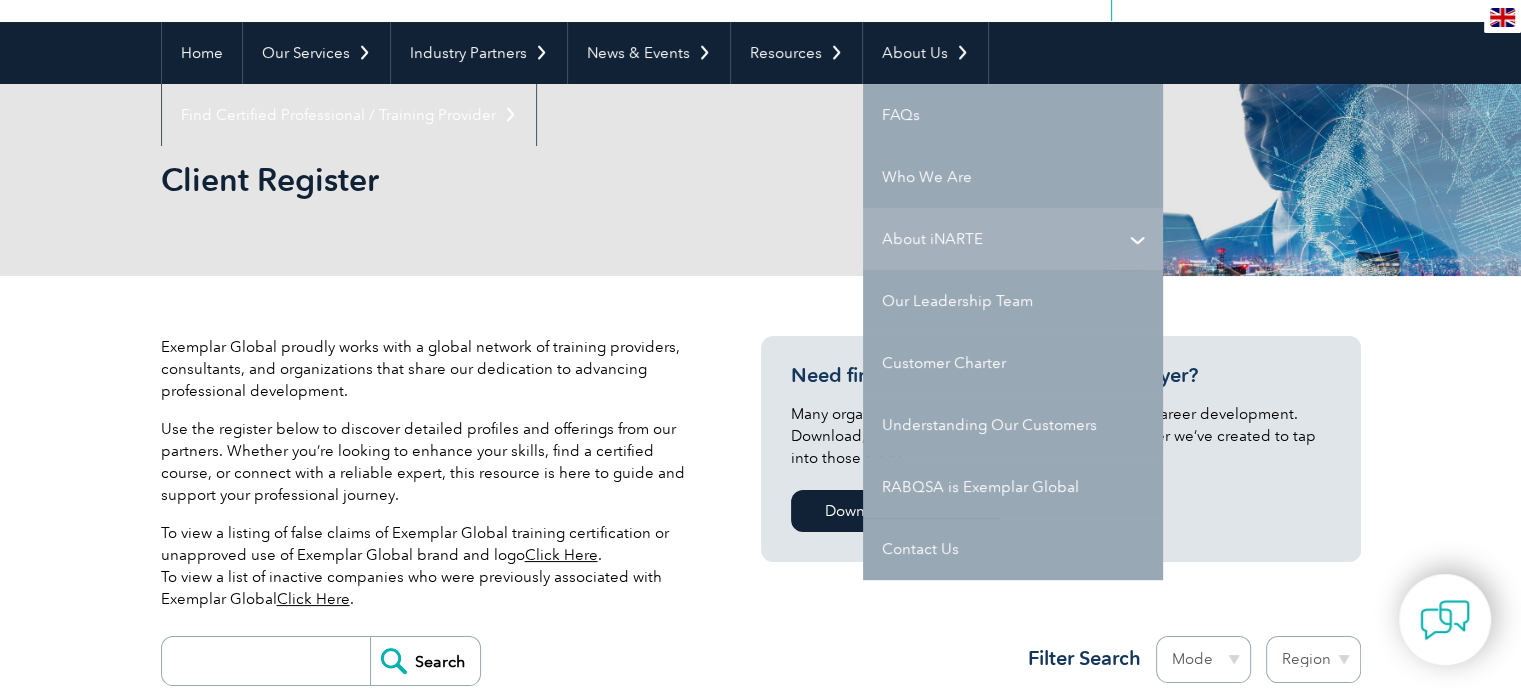 scroll, scrollTop: 0, scrollLeft: 0, axis: both 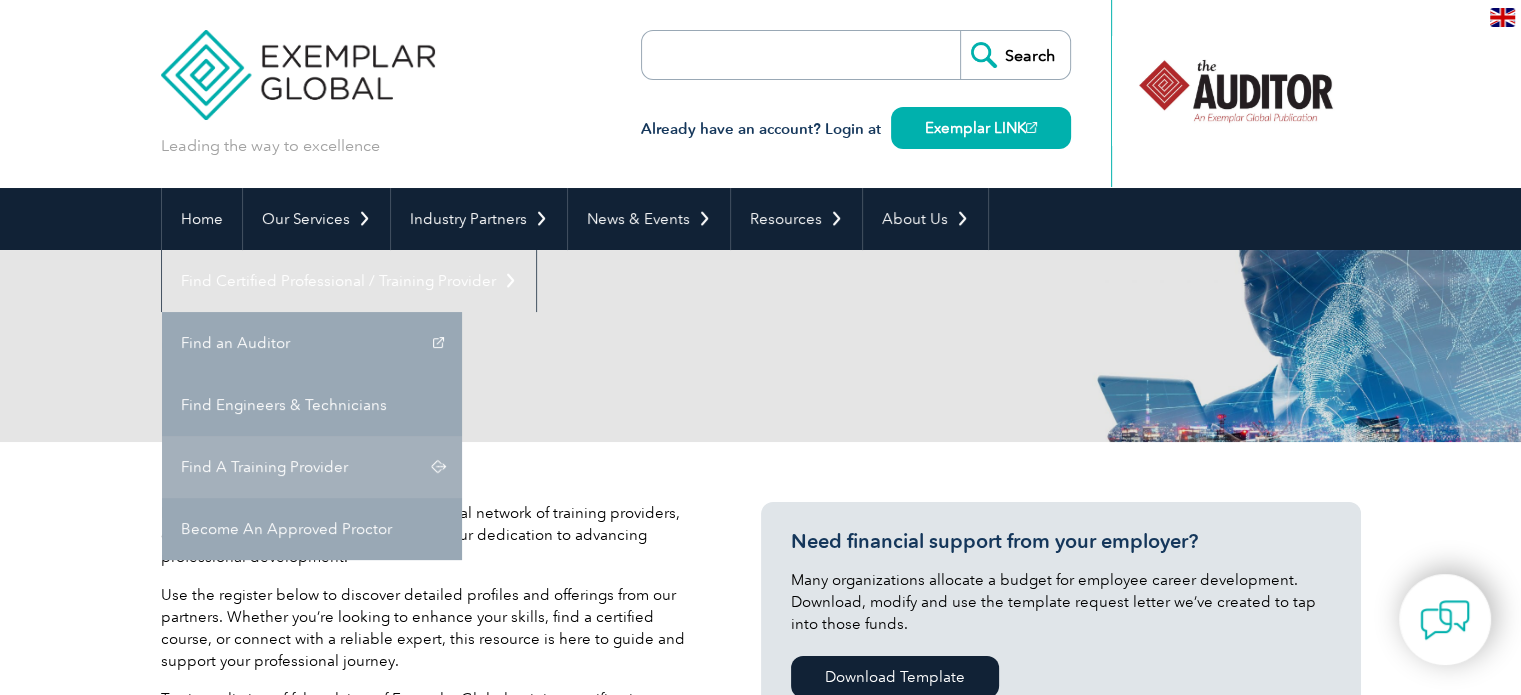click on "Find A Training Provider" at bounding box center (312, 467) 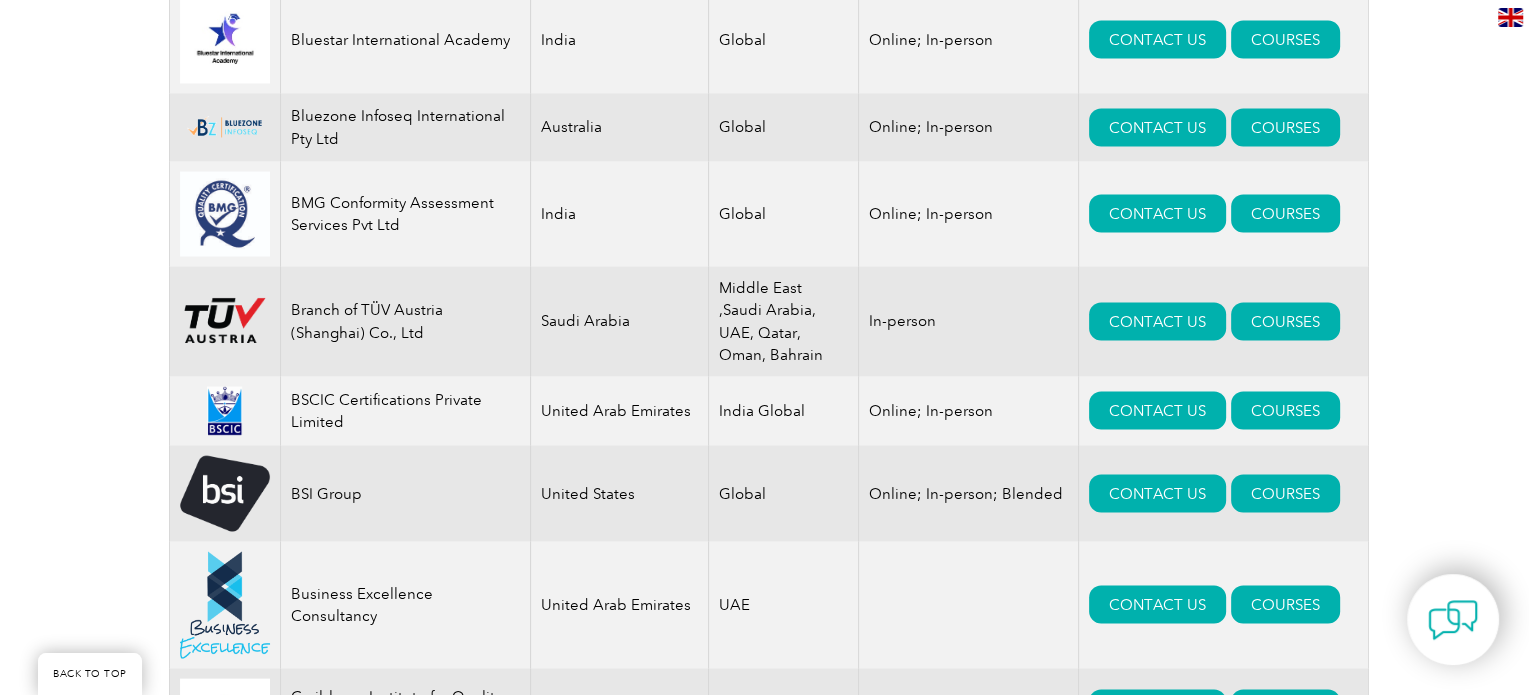 scroll, scrollTop: 3833, scrollLeft: 0, axis: vertical 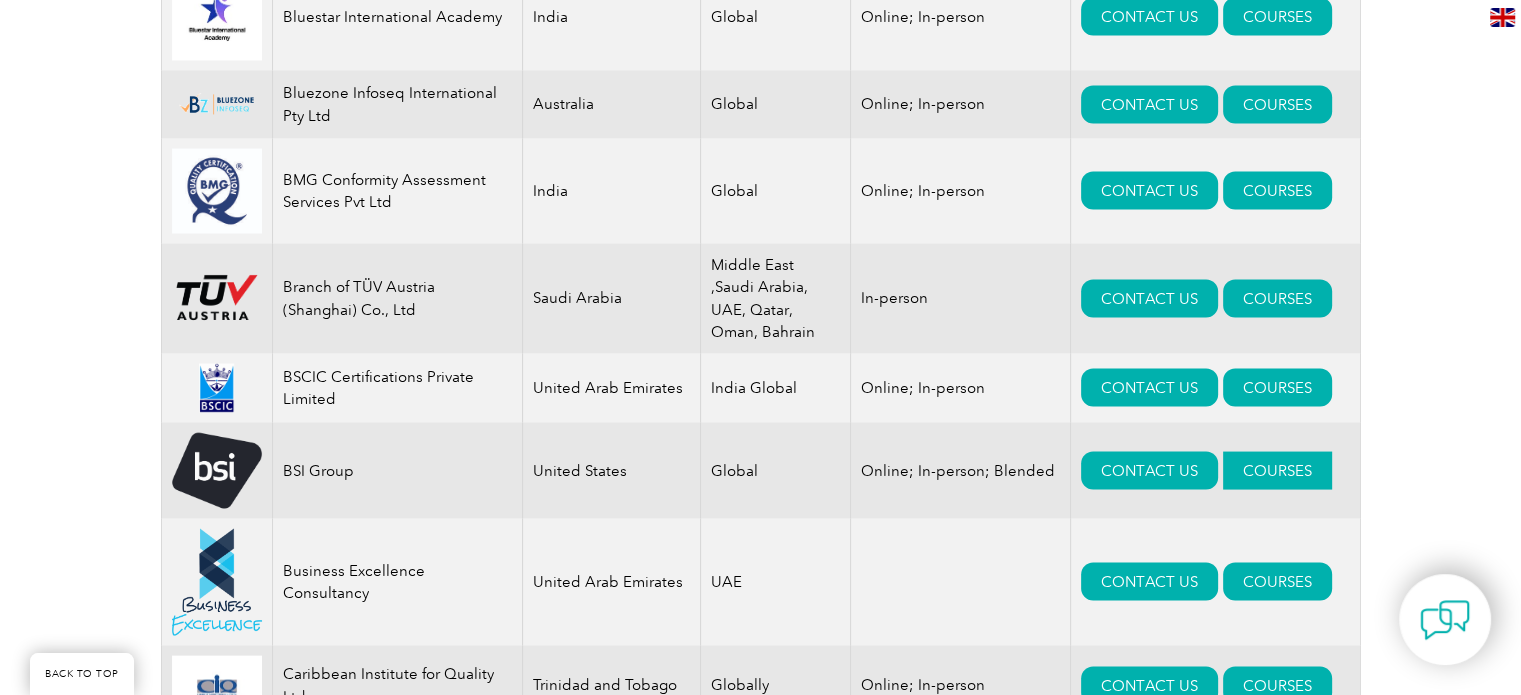 click on "COURSES" at bounding box center [1277, 471] 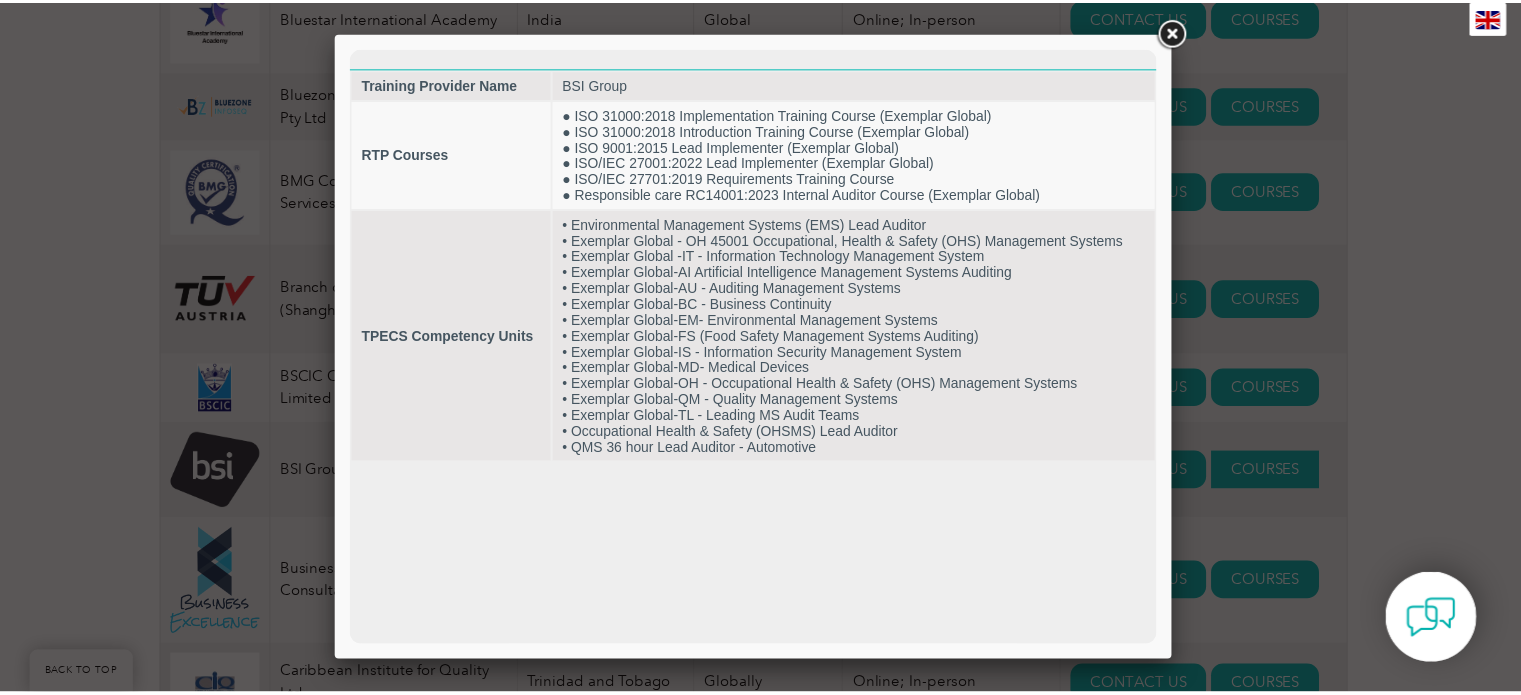 scroll, scrollTop: 0, scrollLeft: 0, axis: both 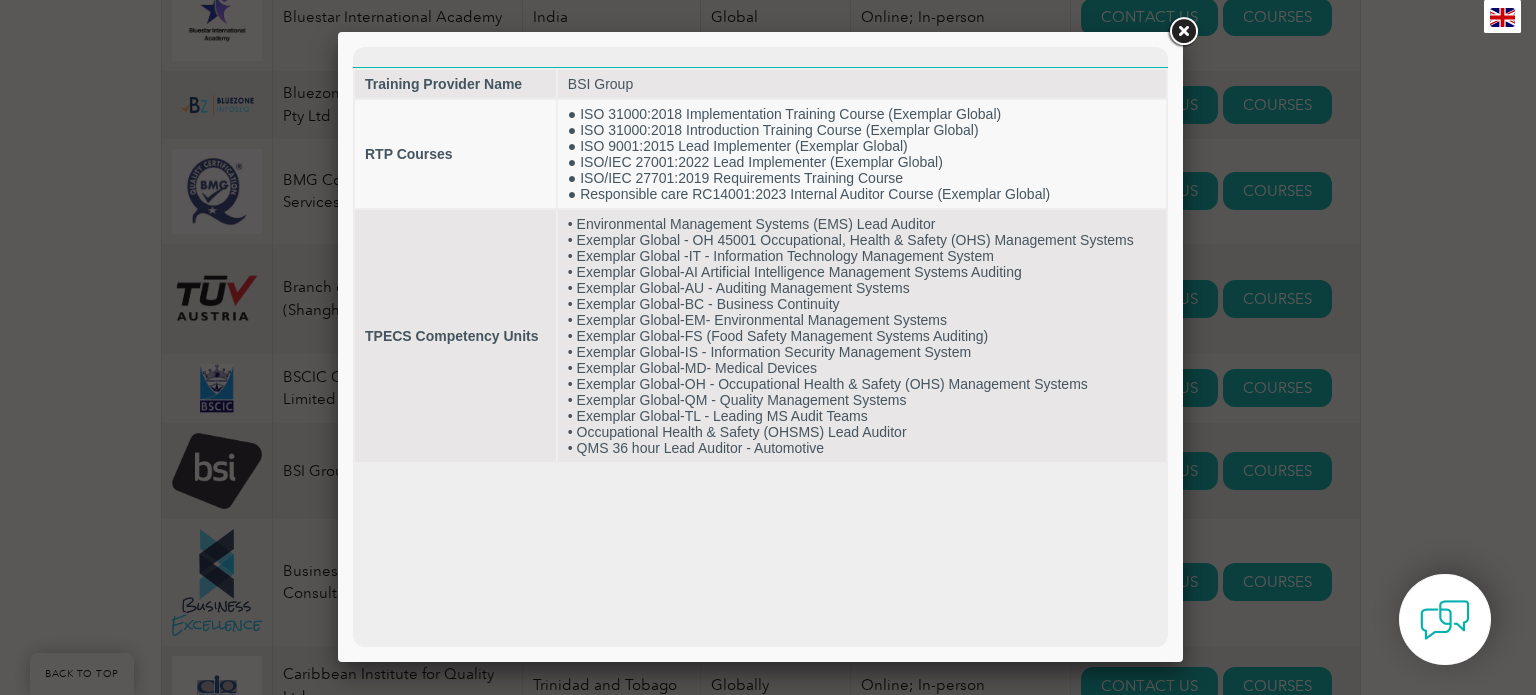 click at bounding box center [1183, 32] 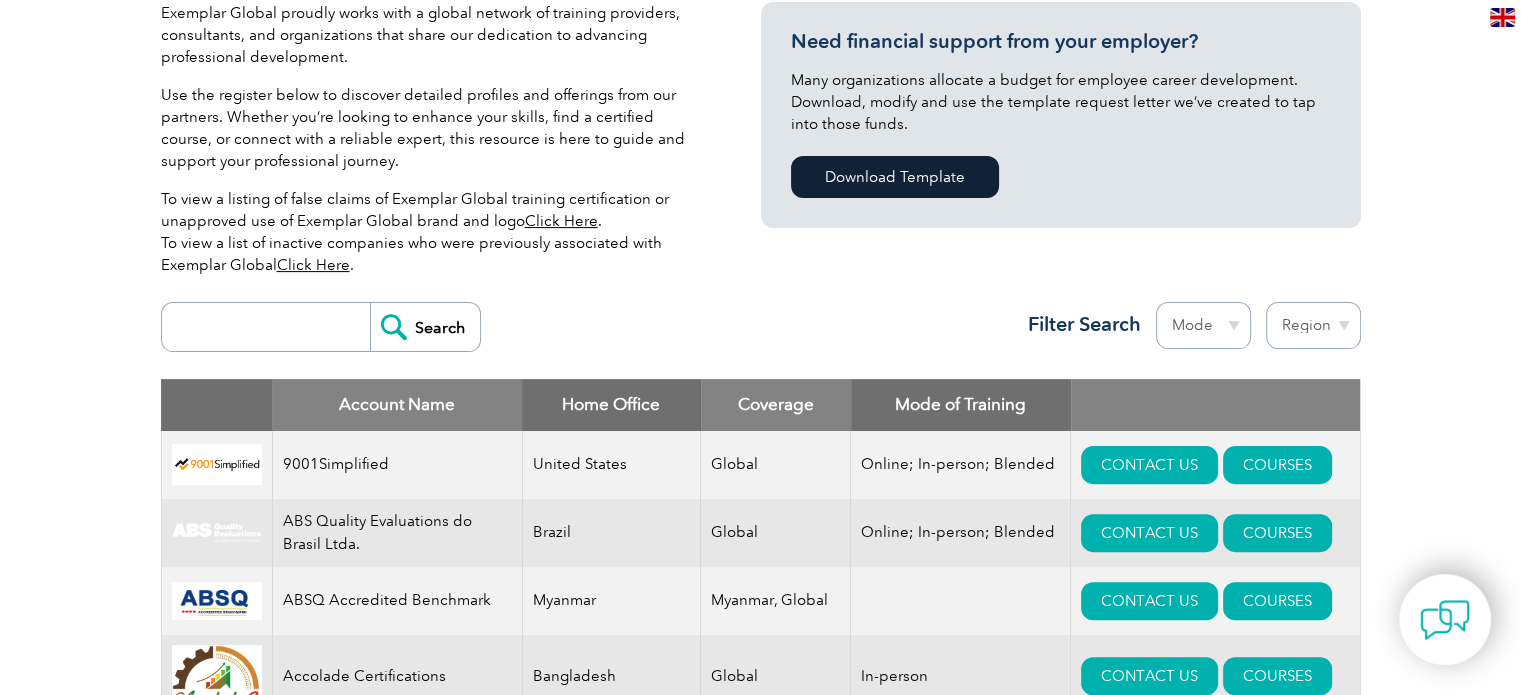 scroll, scrollTop: 0, scrollLeft: 0, axis: both 